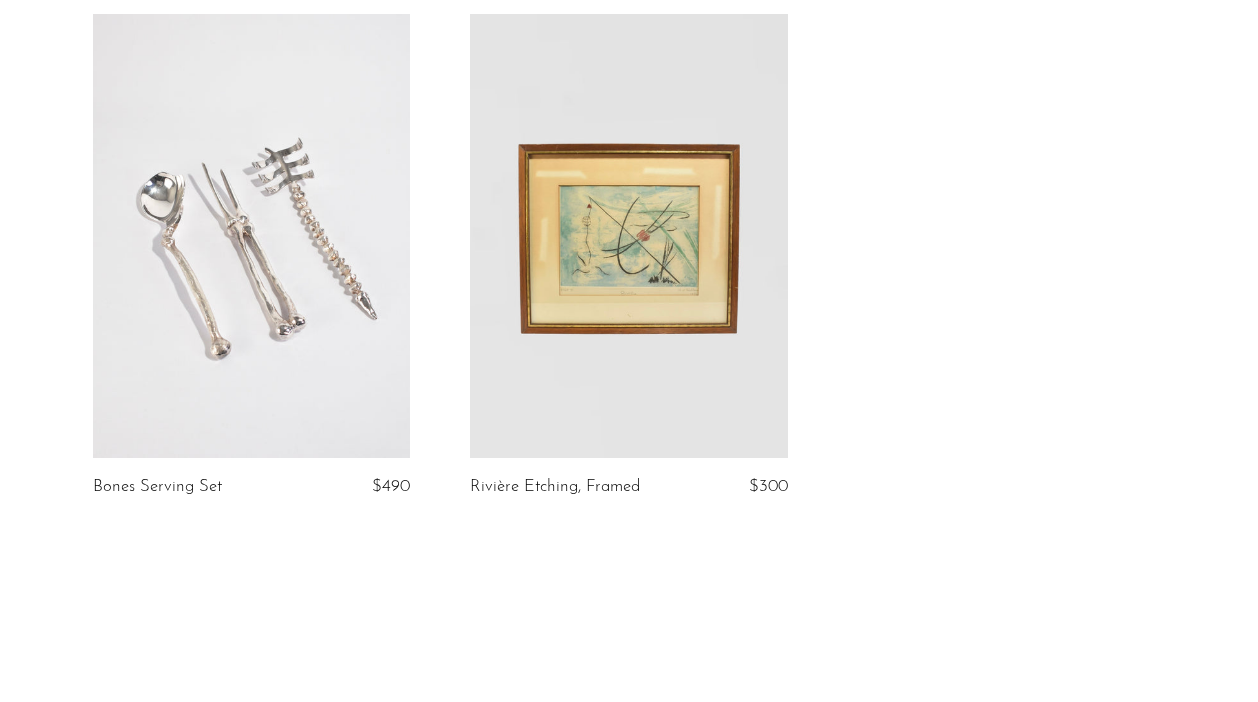 scroll, scrollTop: 172, scrollLeft: 0, axis: vertical 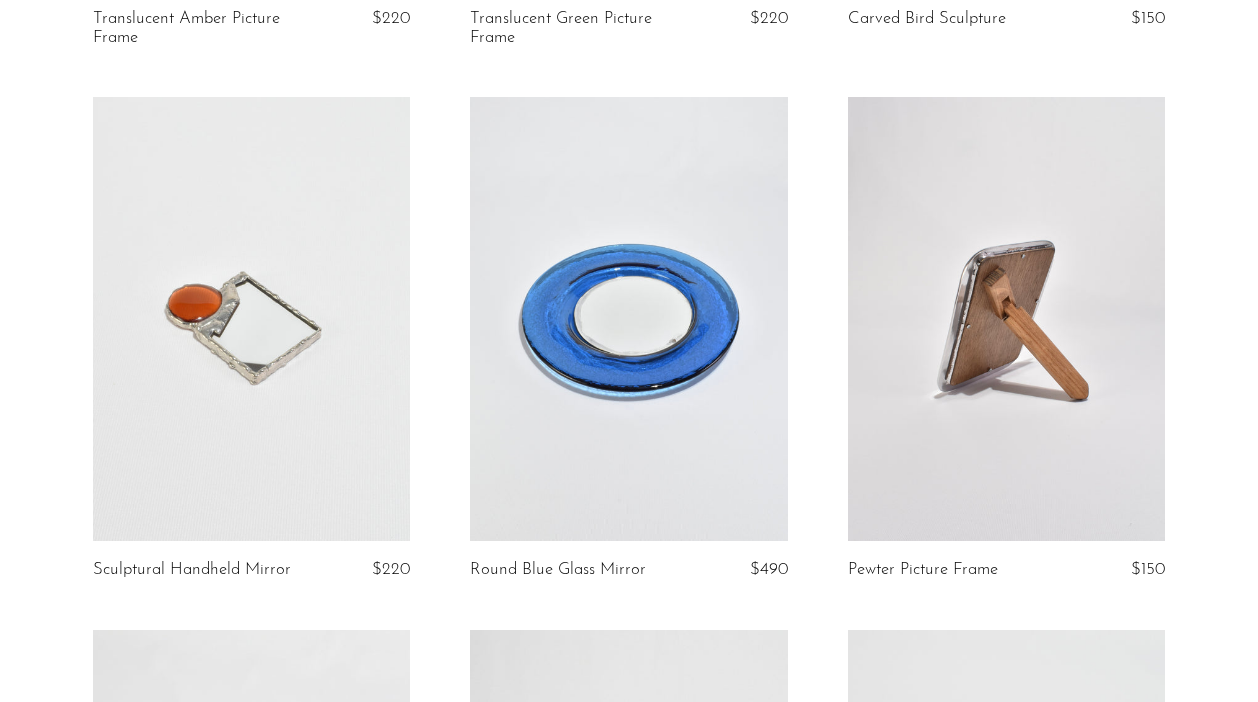 click at bounding box center (251, 319) 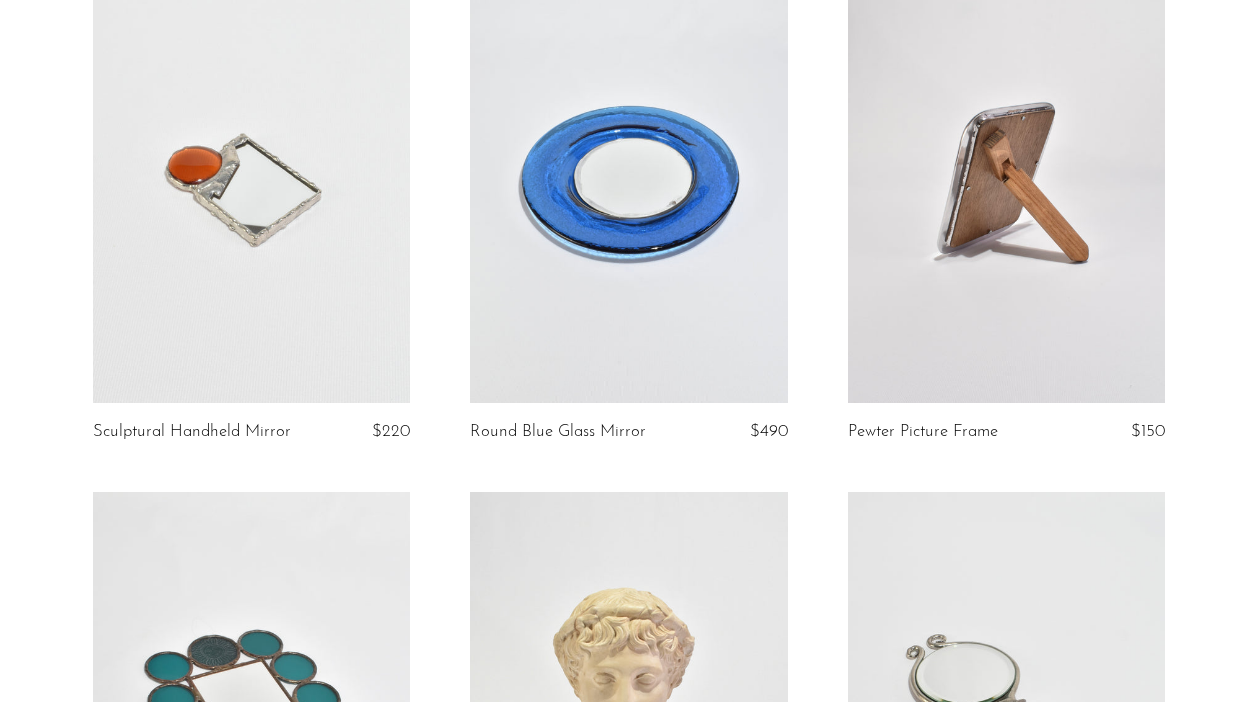 scroll, scrollTop: 1328, scrollLeft: 0, axis: vertical 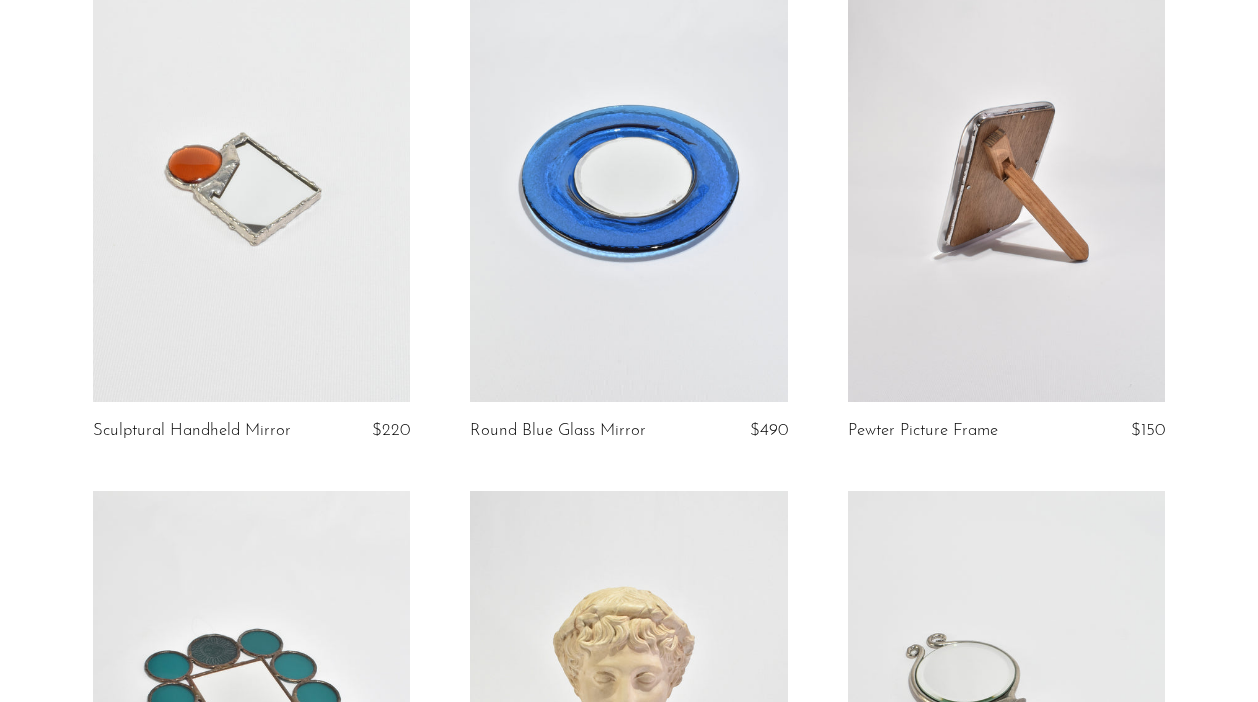 click at bounding box center [1006, 180] 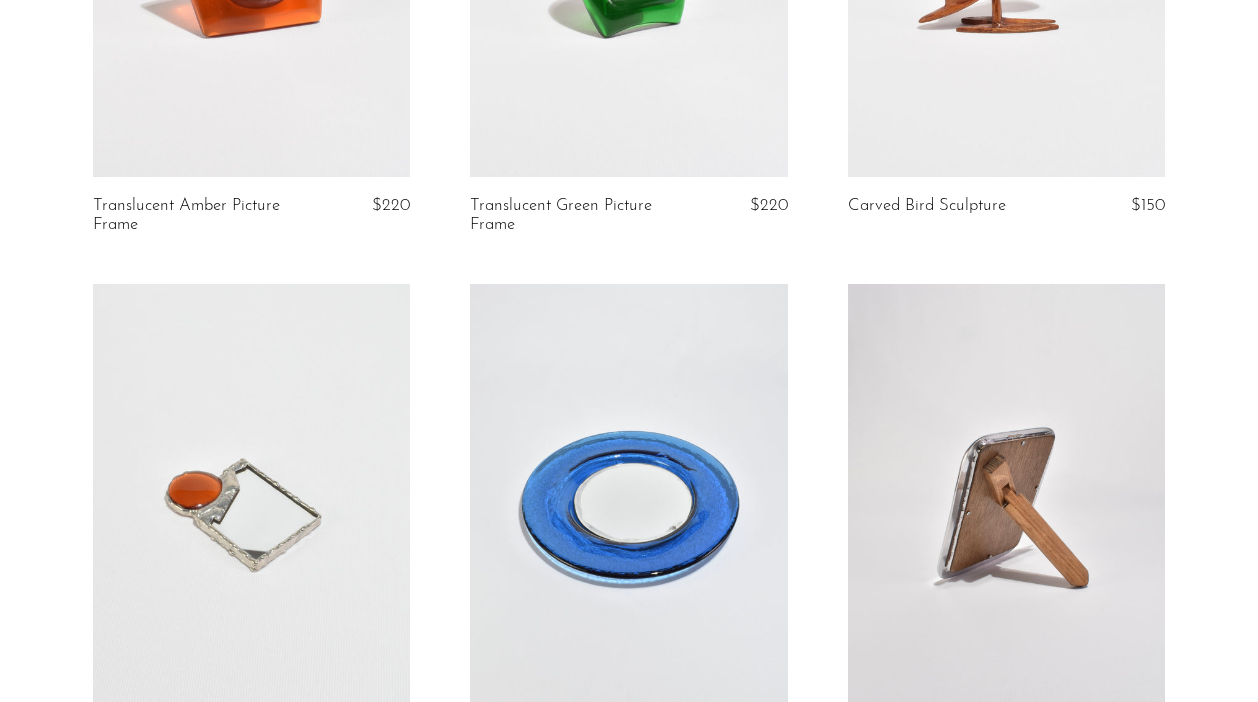 scroll, scrollTop: 0, scrollLeft: 0, axis: both 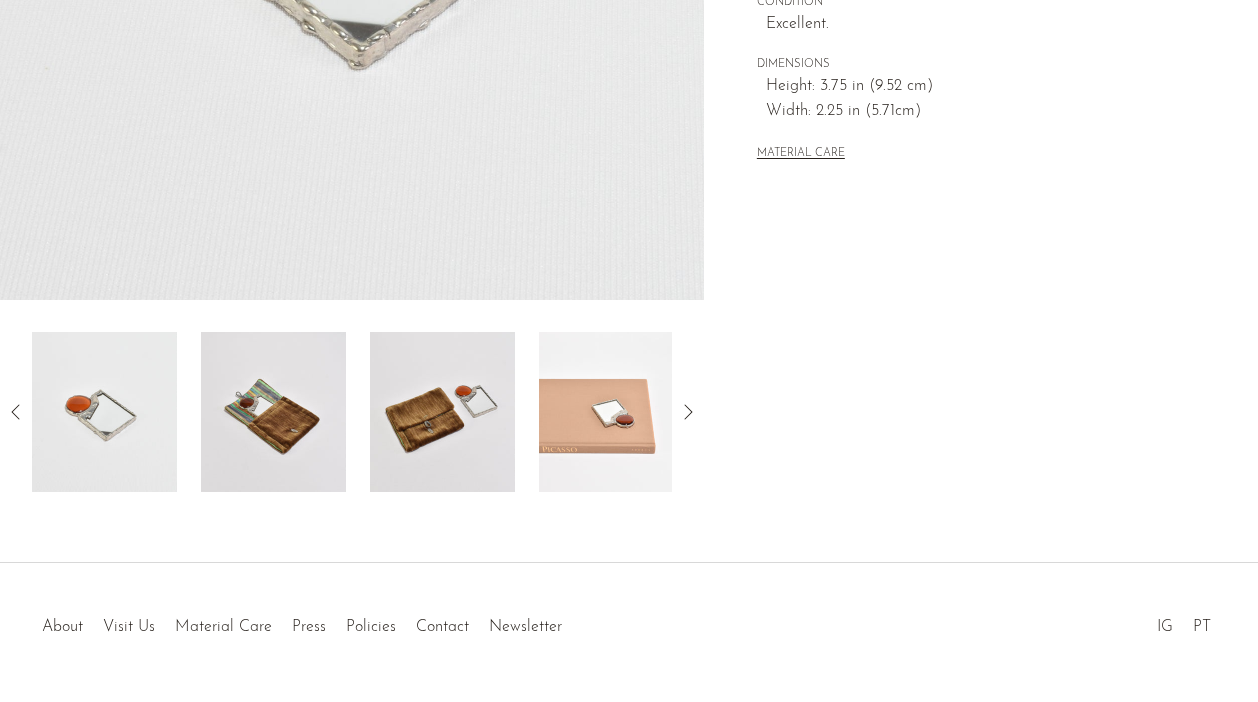 click at bounding box center (273, 412) 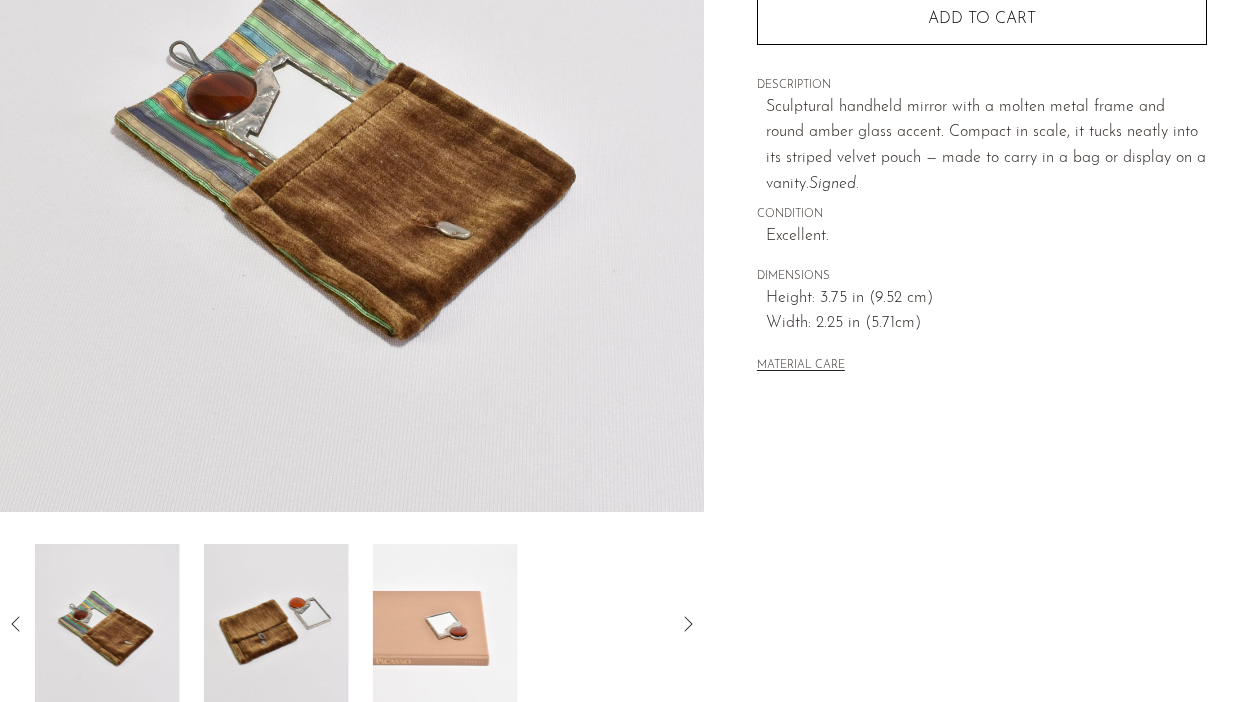 scroll, scrollTop: 324, scrollLeft: 0, axis: vertical 